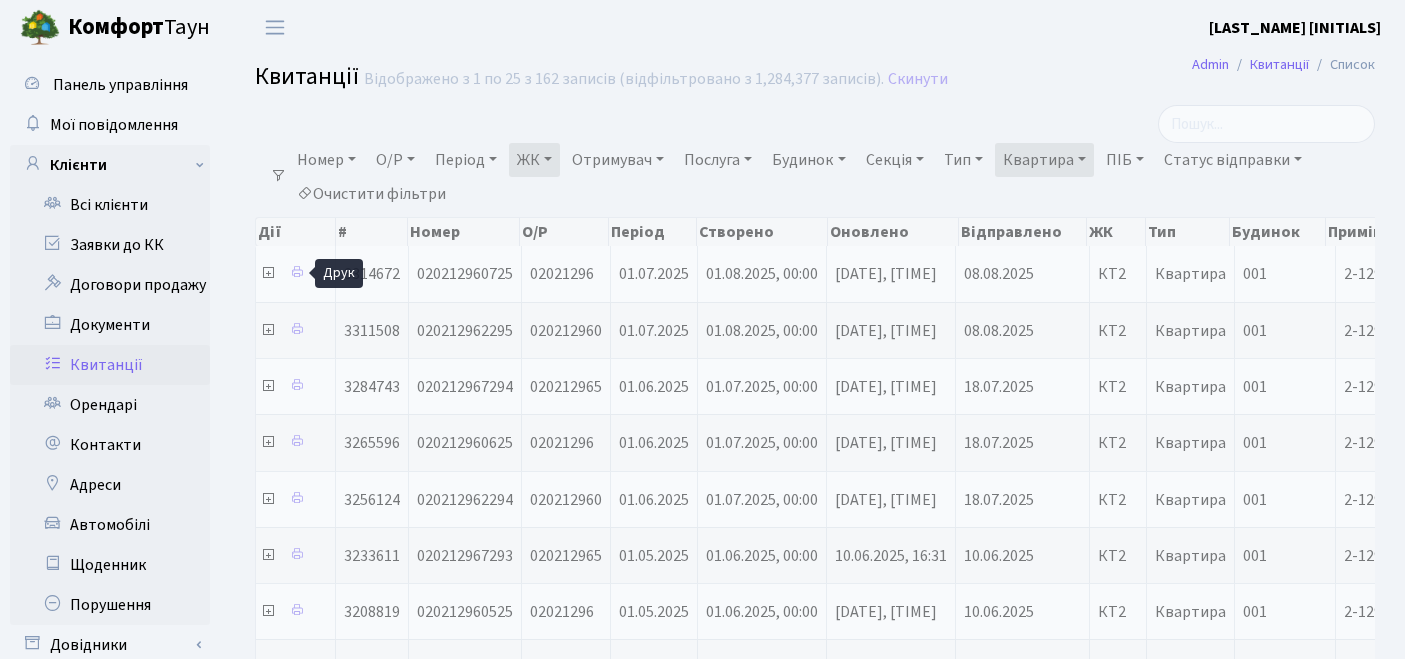 select on "25" 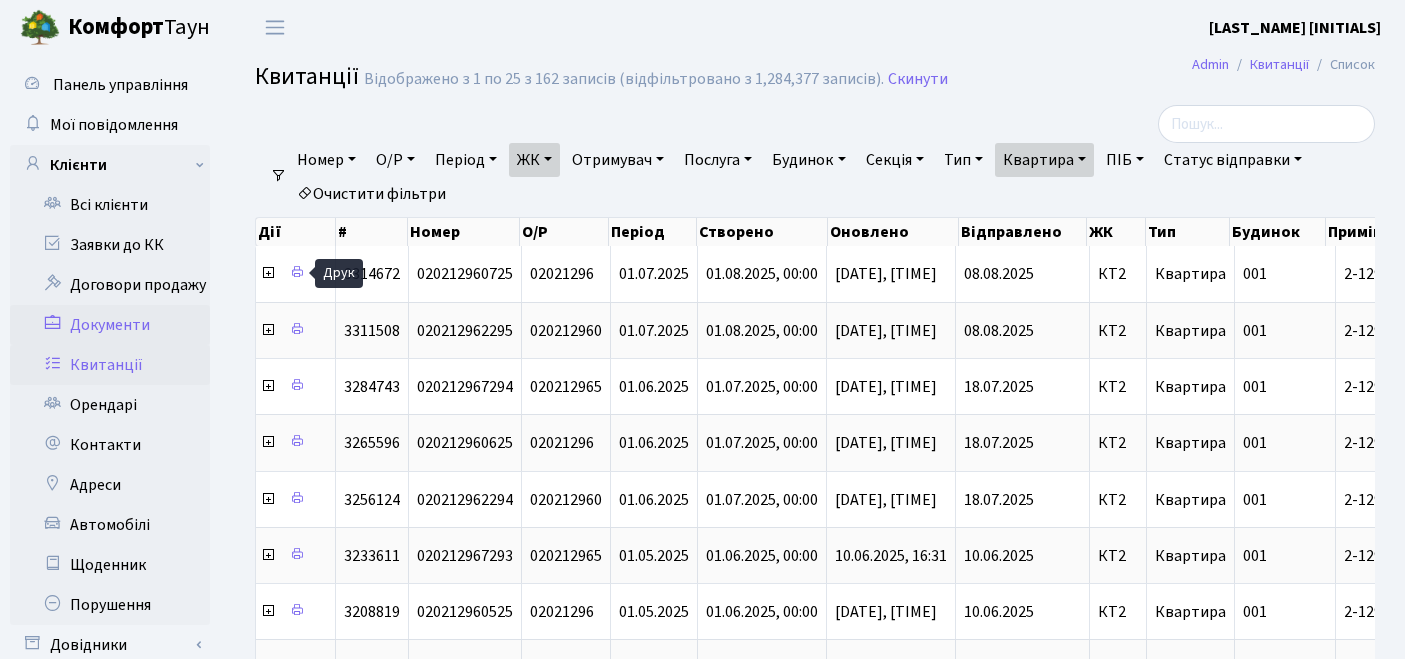 scroll, scrollTop: 0, scrollLeft: 0, axis: both 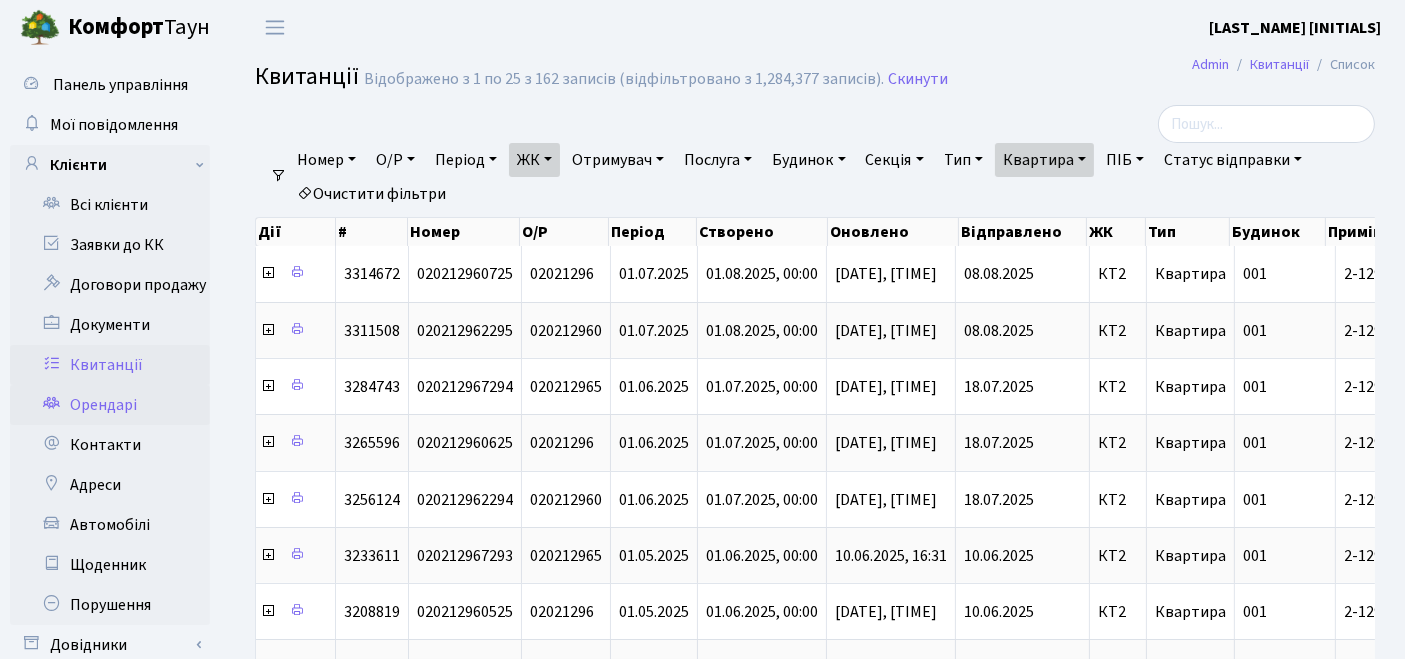 click on "Орендарі" at bounding box center (110, 405) 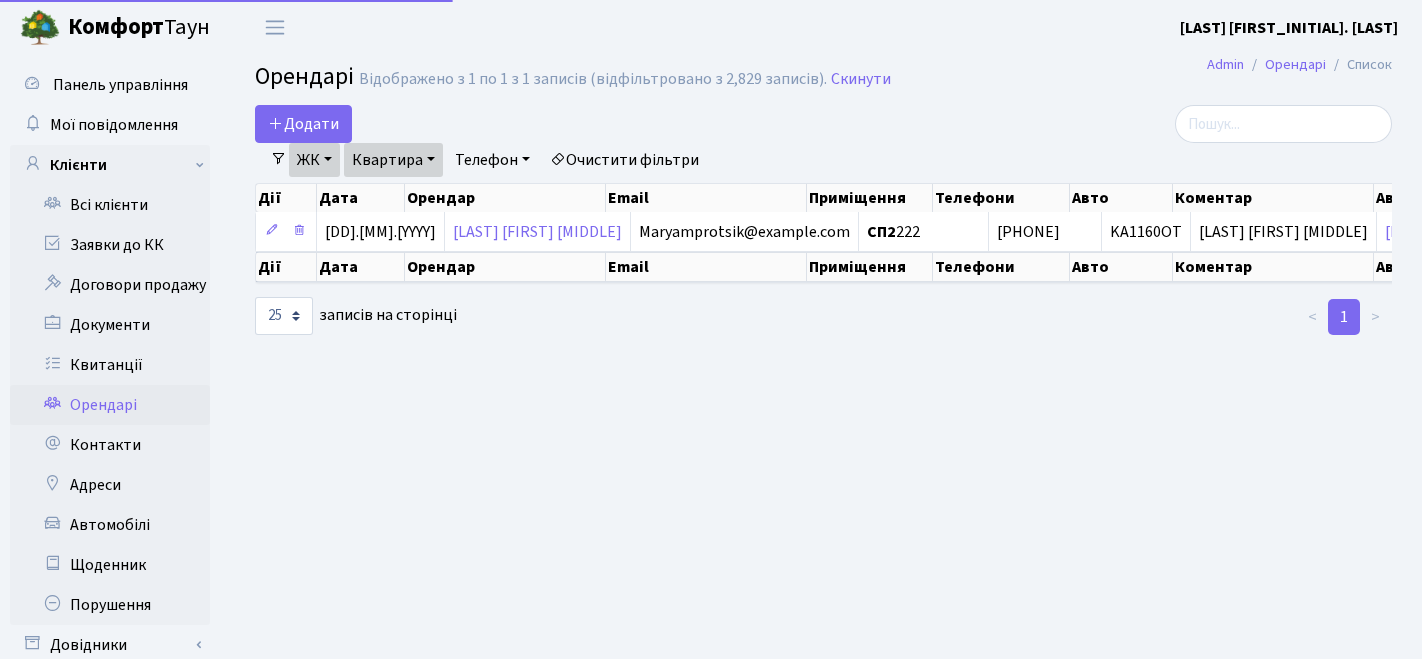 select on "25" 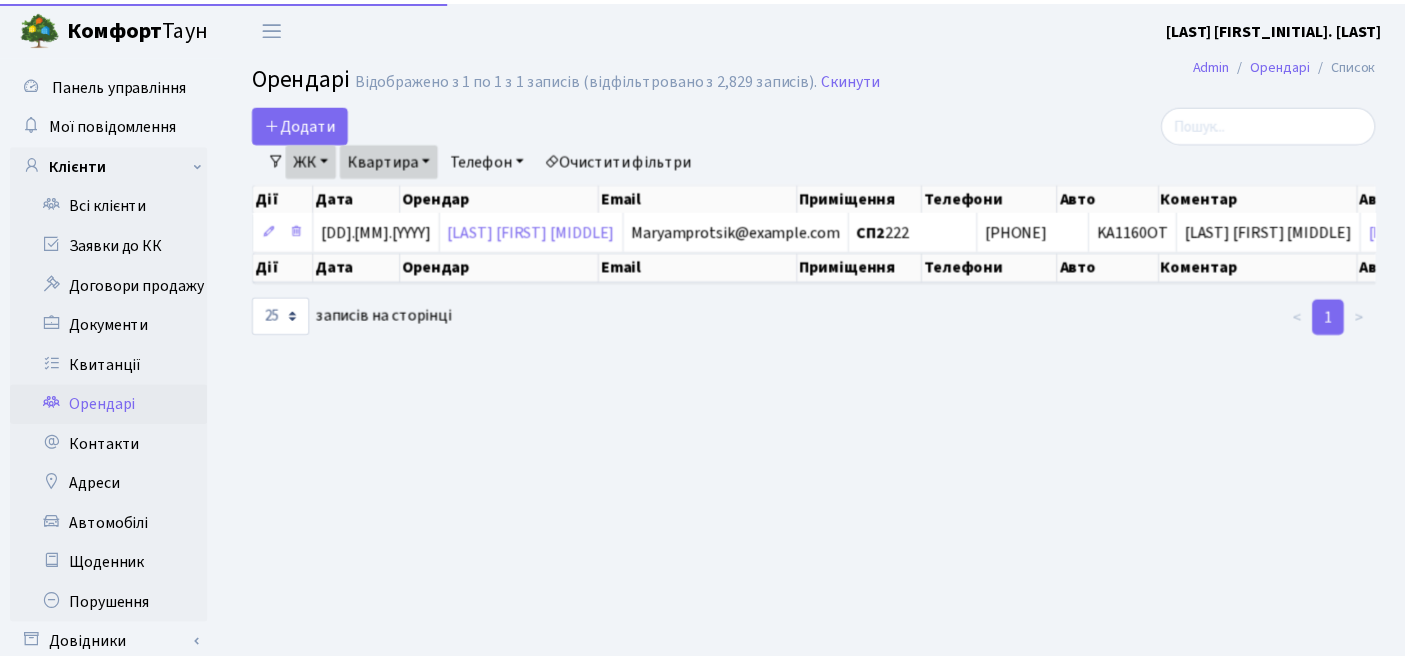 scroll, scrollTop: 0, scrollLeft: 0, axis: both 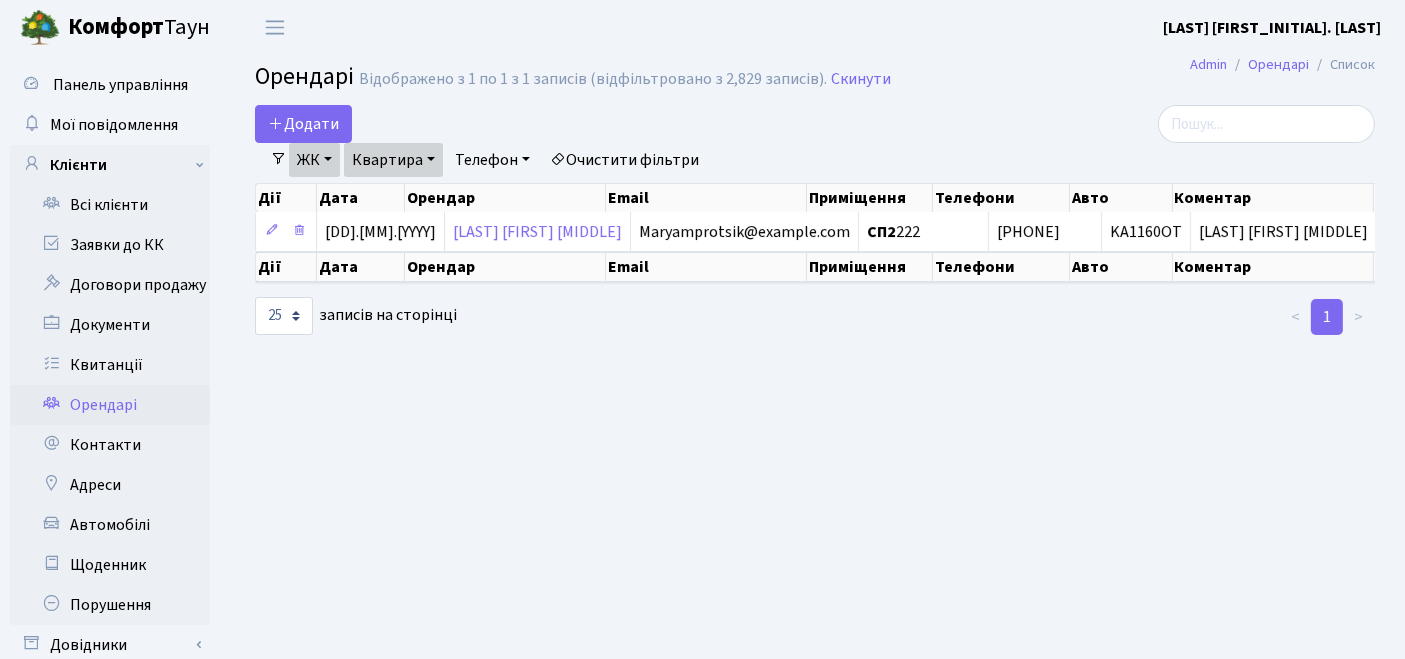 click on "Очистити фільтри" at bounding box center [624, 160] 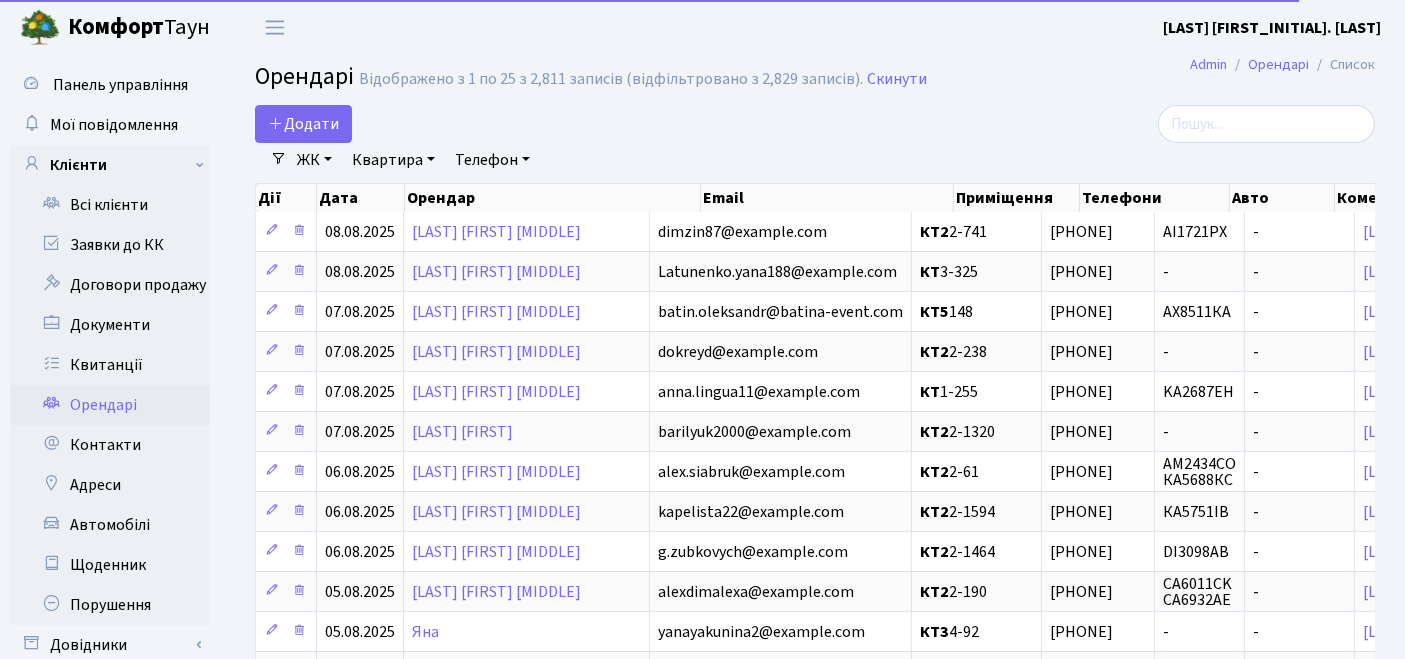 click on "ЖК" at bounding box center [314, 160] 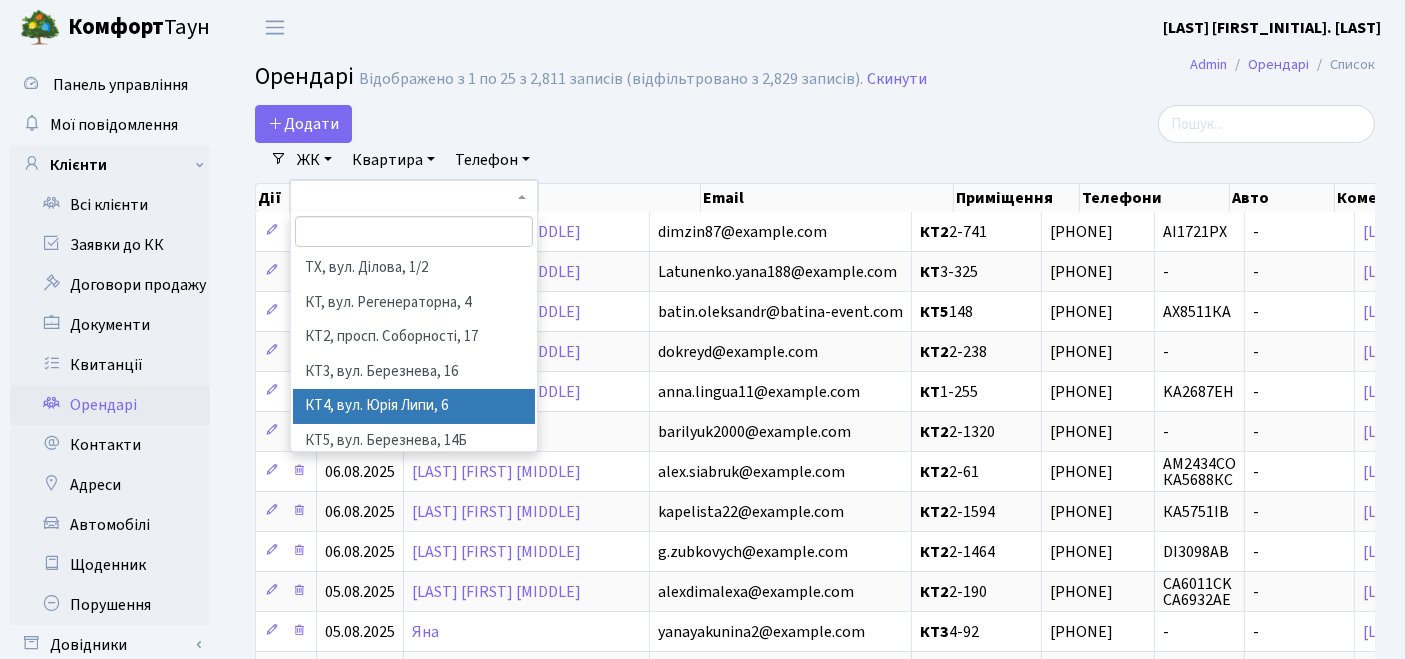 click on "КТ4, вул. Юрія Липи, 6" at bounding box center [414, 406] 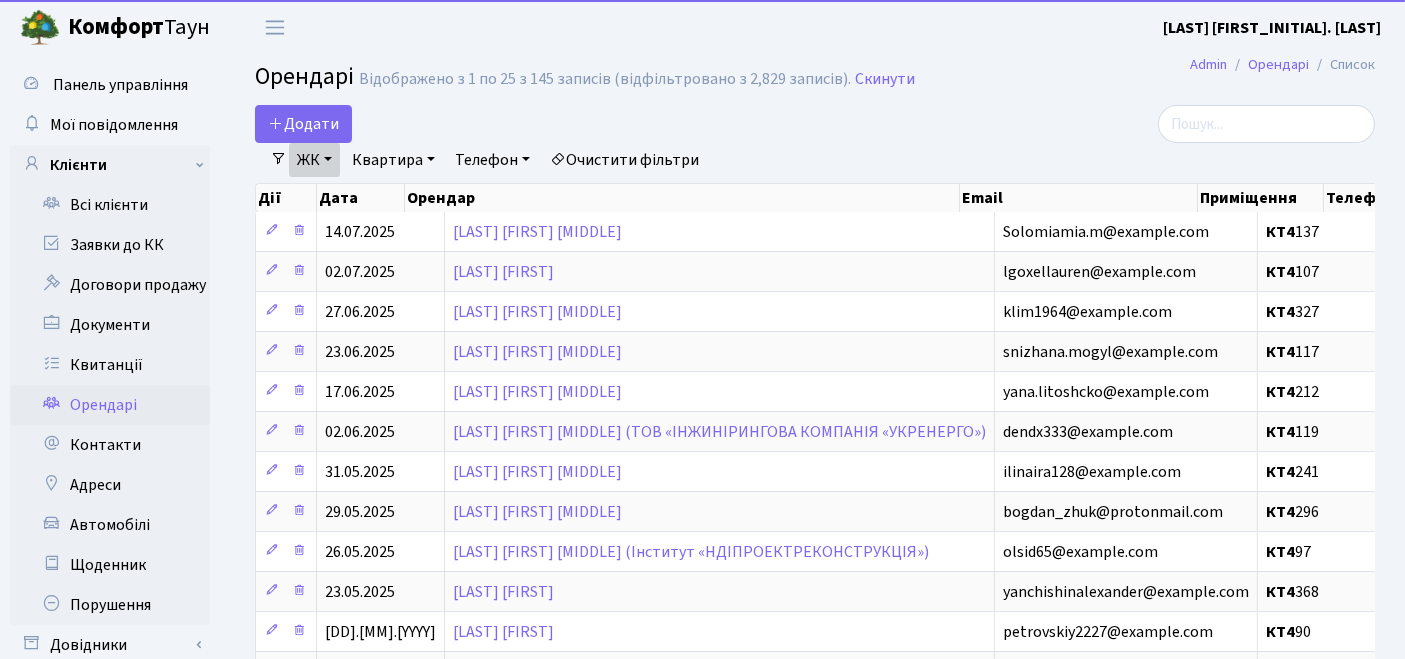 click on "Квартира" at bounding box center (393, 160) 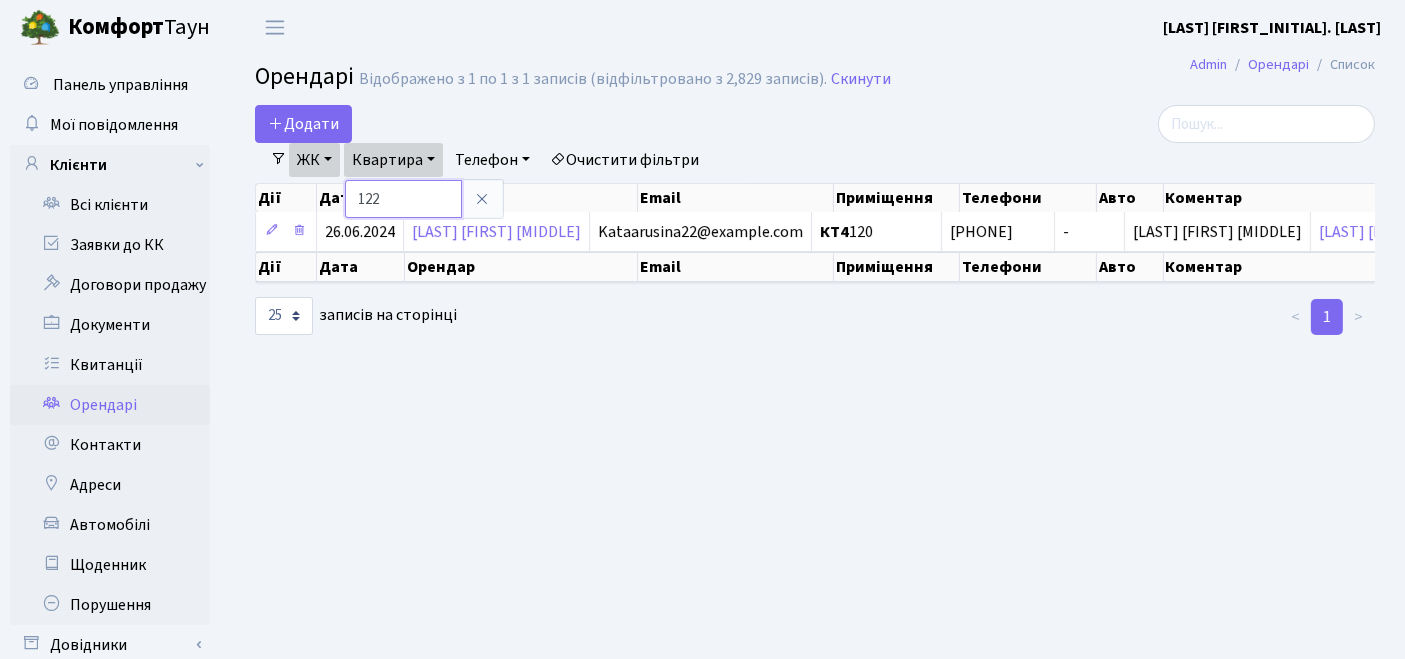 type on "122" 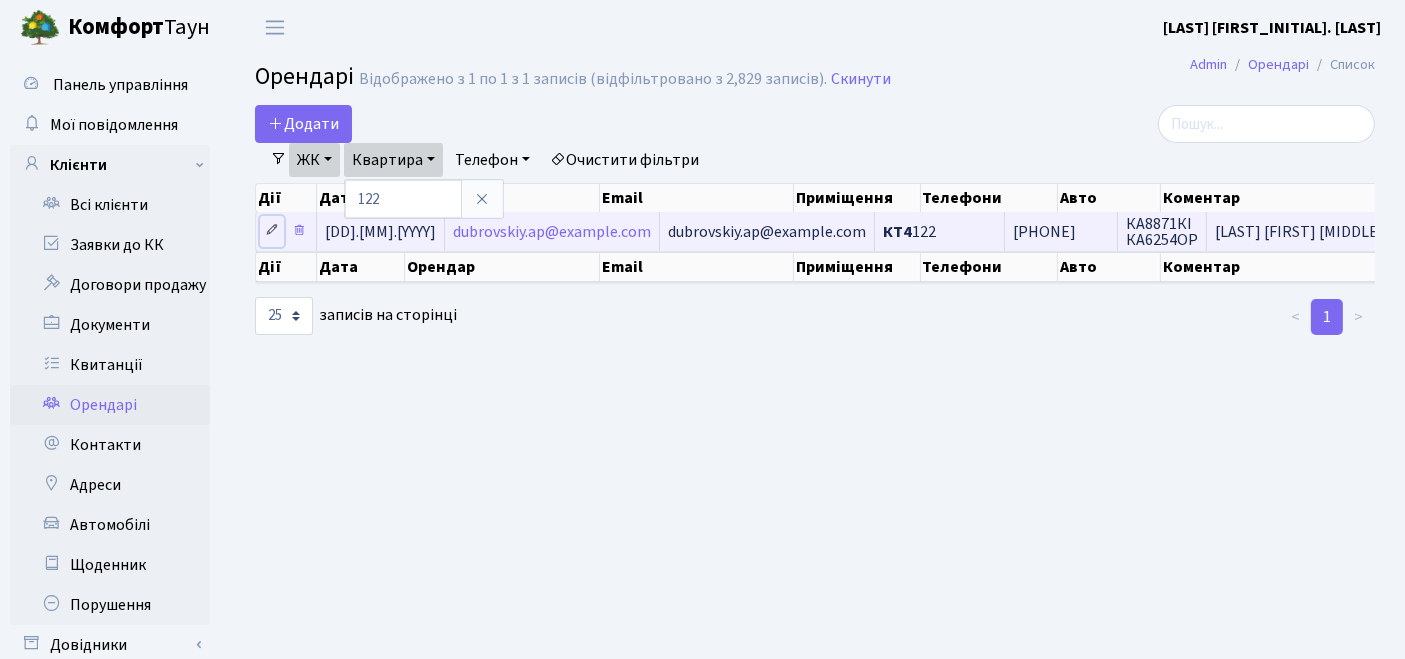 click at bounding box center (272, 230) 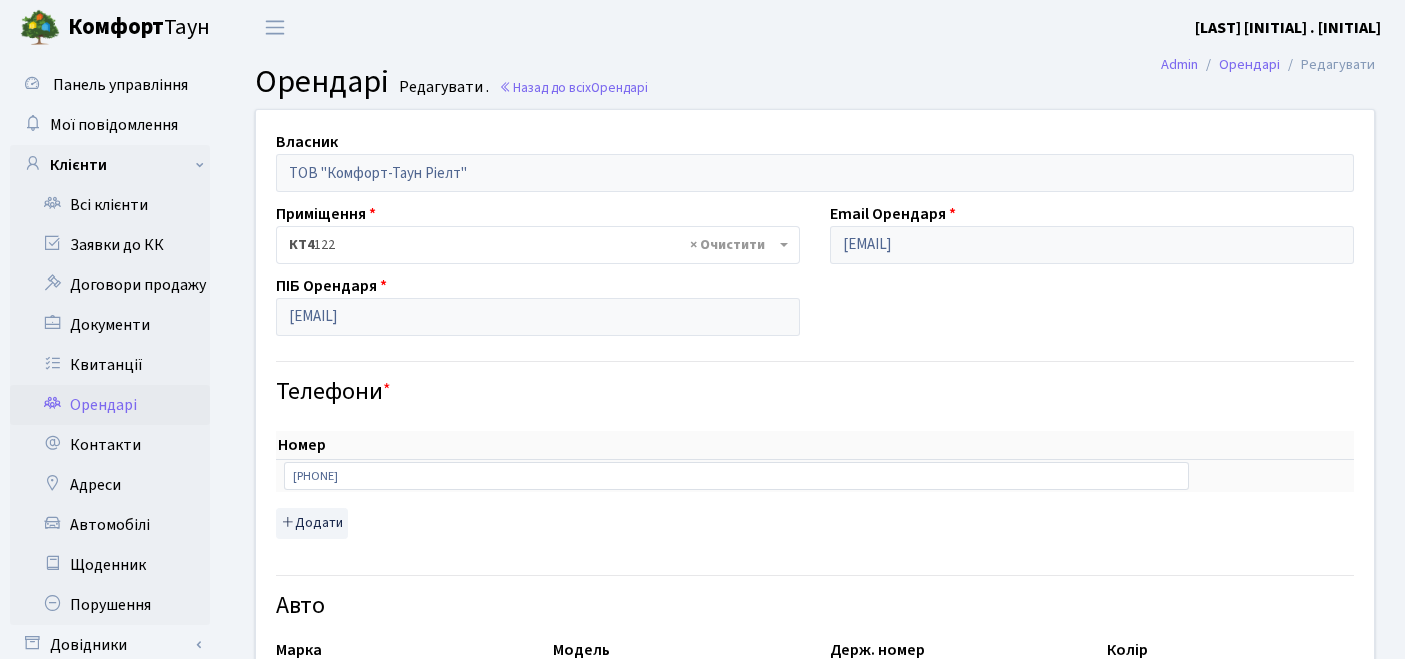 select on "[NUMBER]" 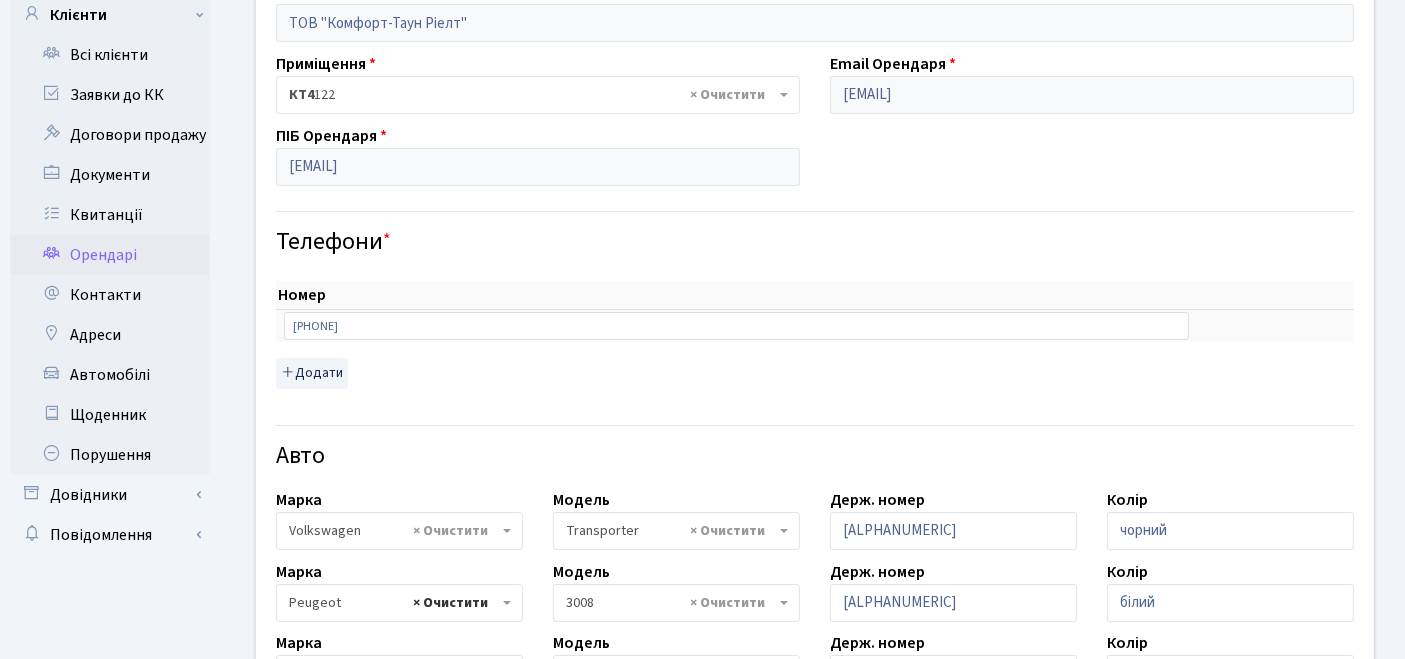 scroll, scrollTop: 444, scrollLeft: 0, axis: vertical 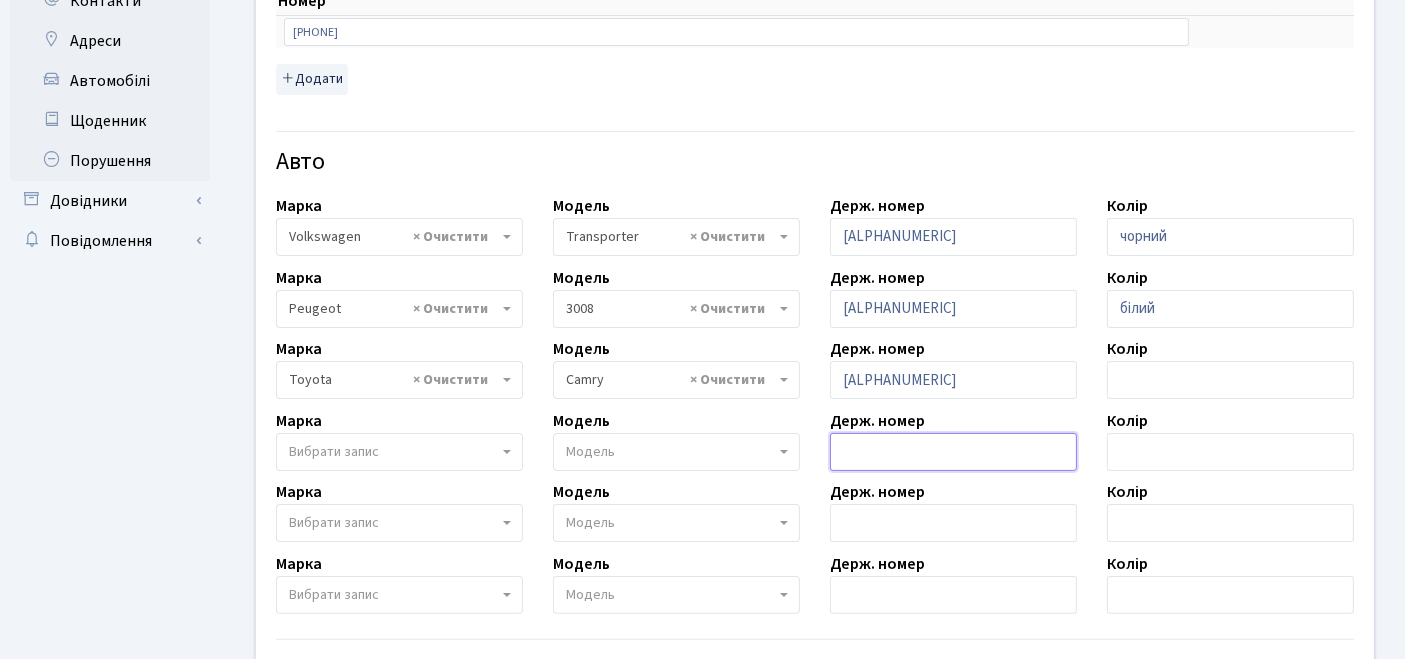click at bounding box center (953, 452) 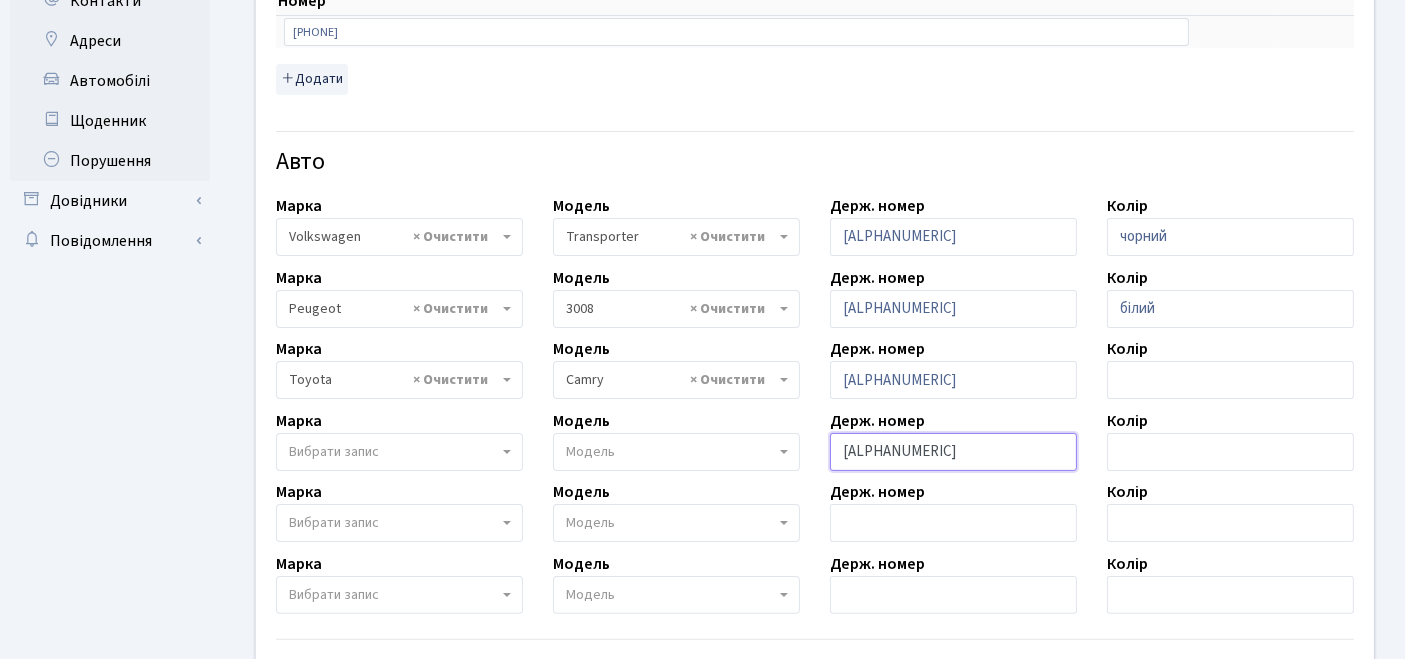 type on "AA8995EI" 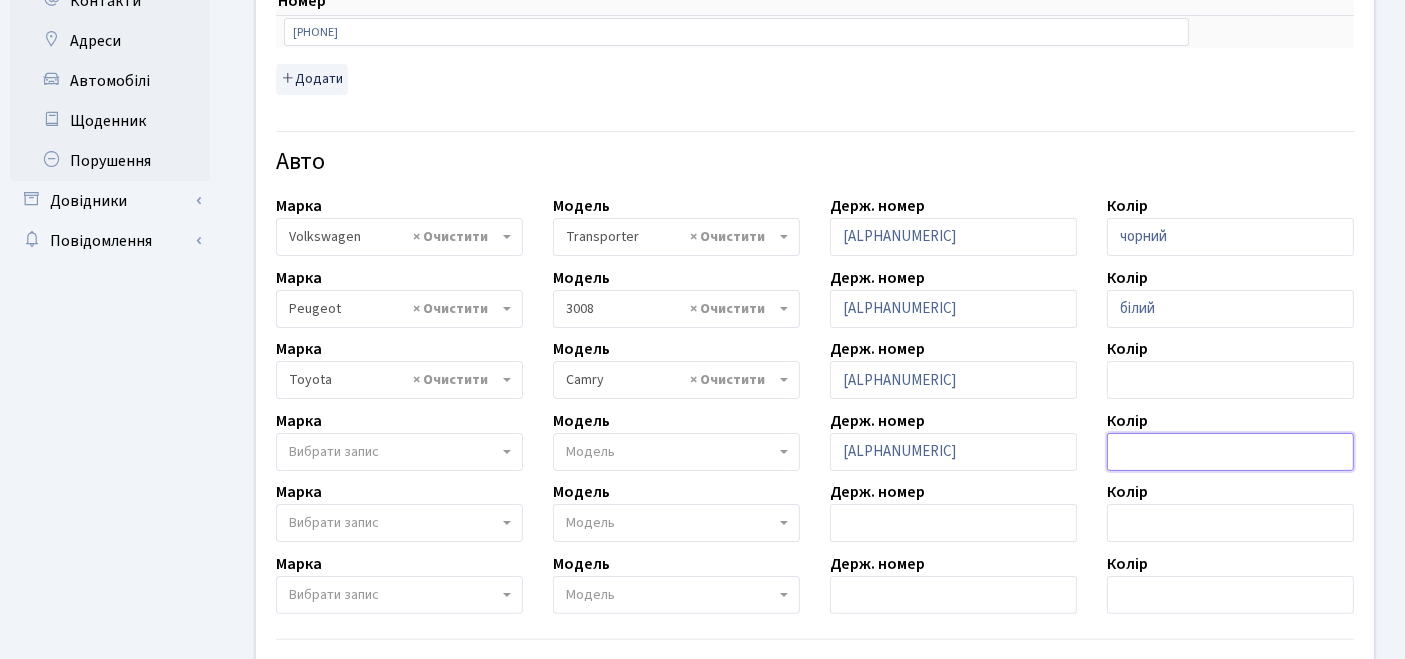 click at bounding box center (1230, 452) 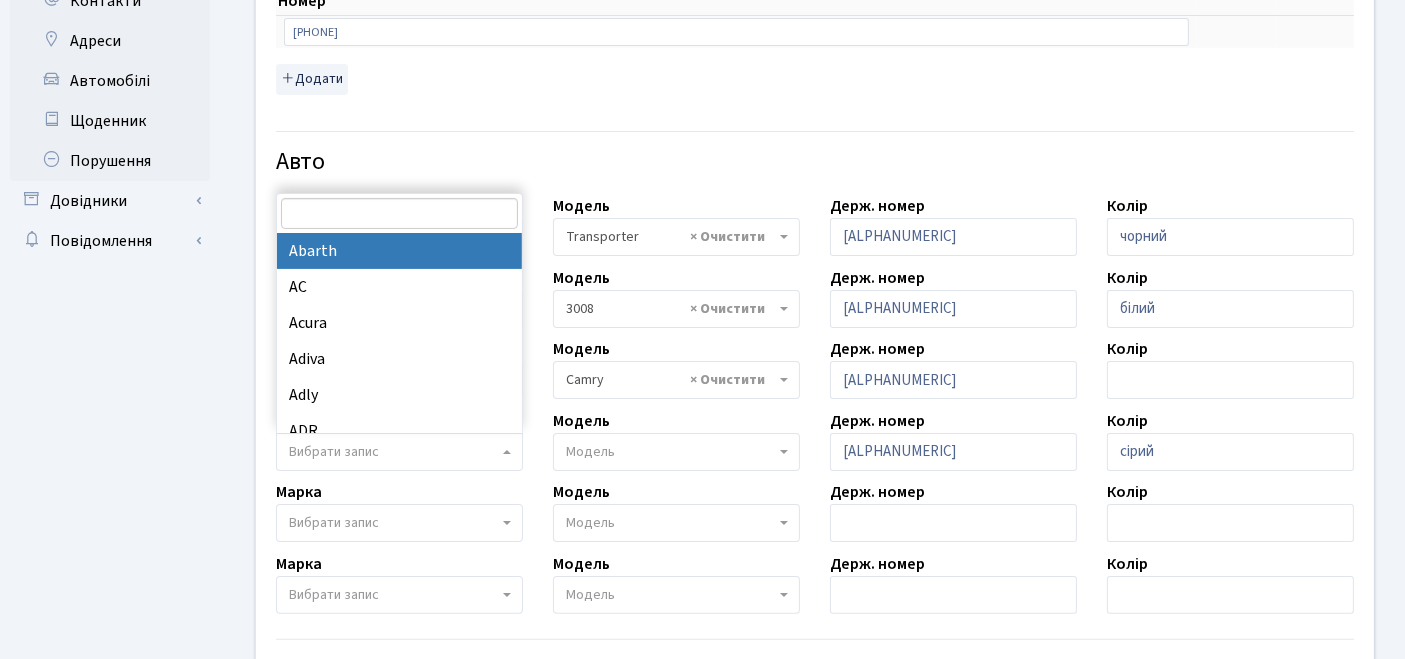 click on "Вибрати запис" at bounding box center [334, 452] 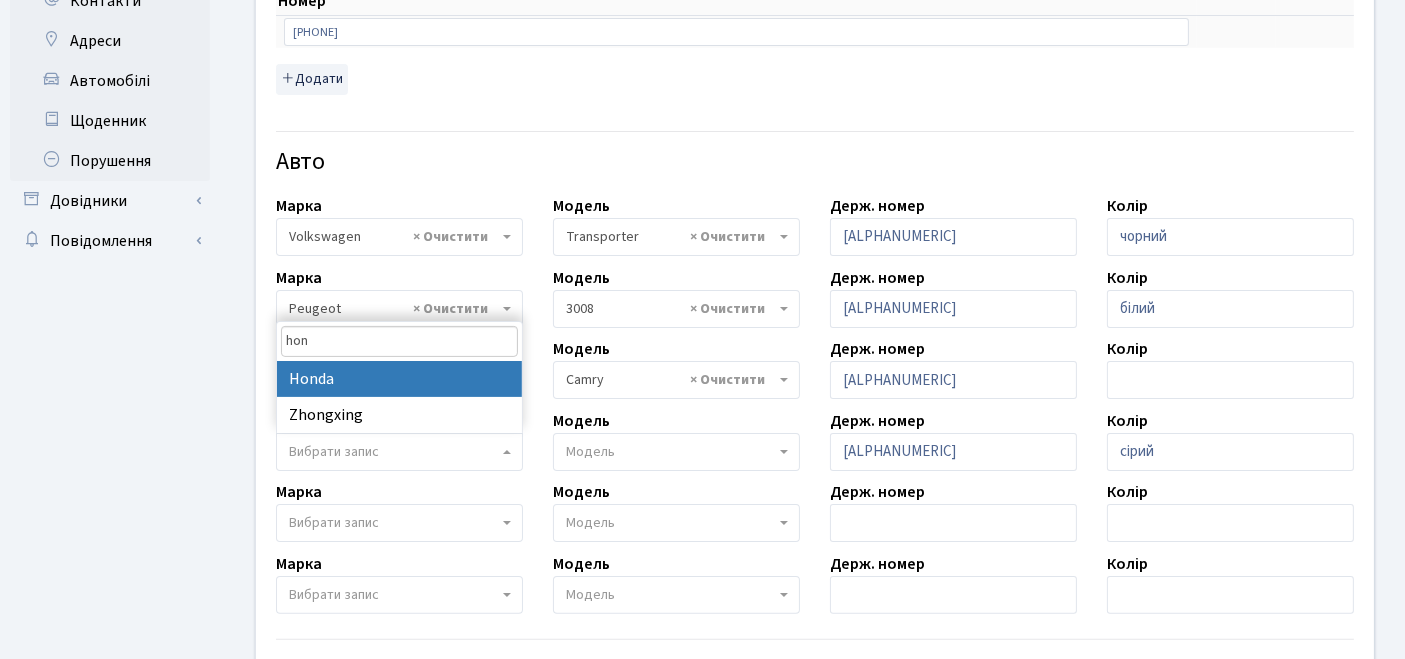 type on "hon" 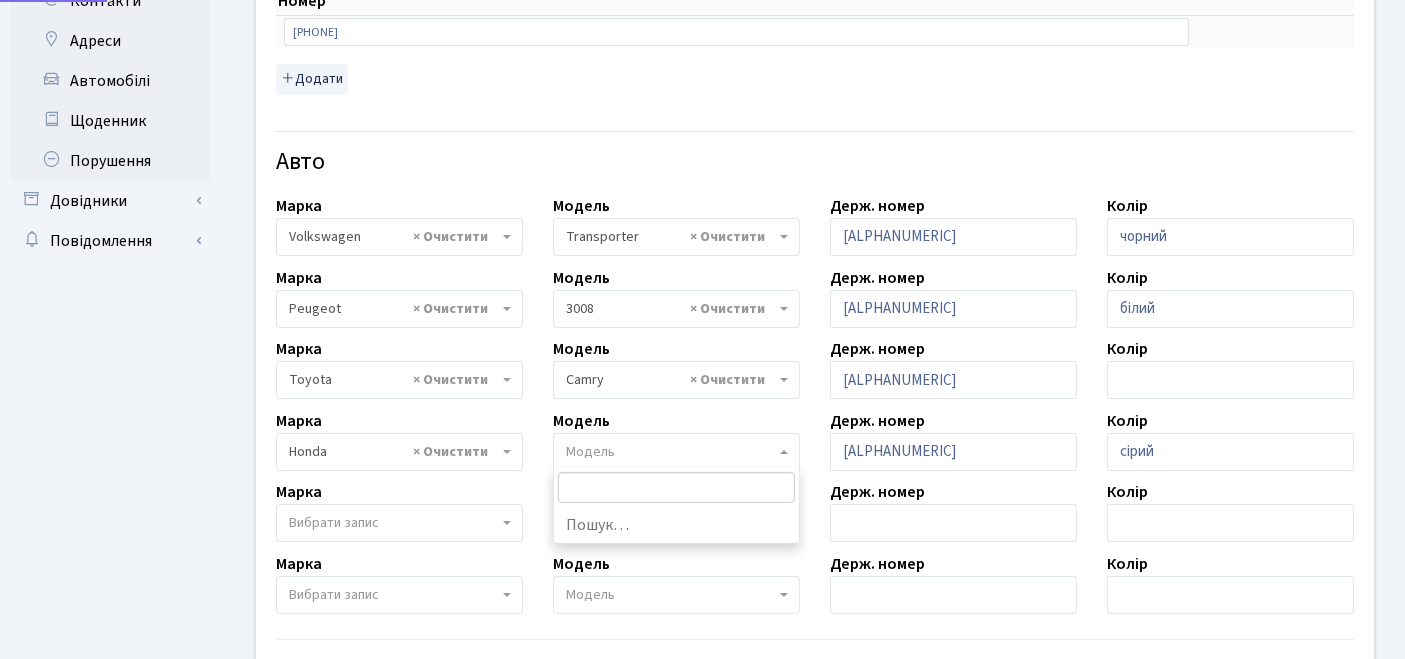 click on "Модель" at bounding box center (670, 452) 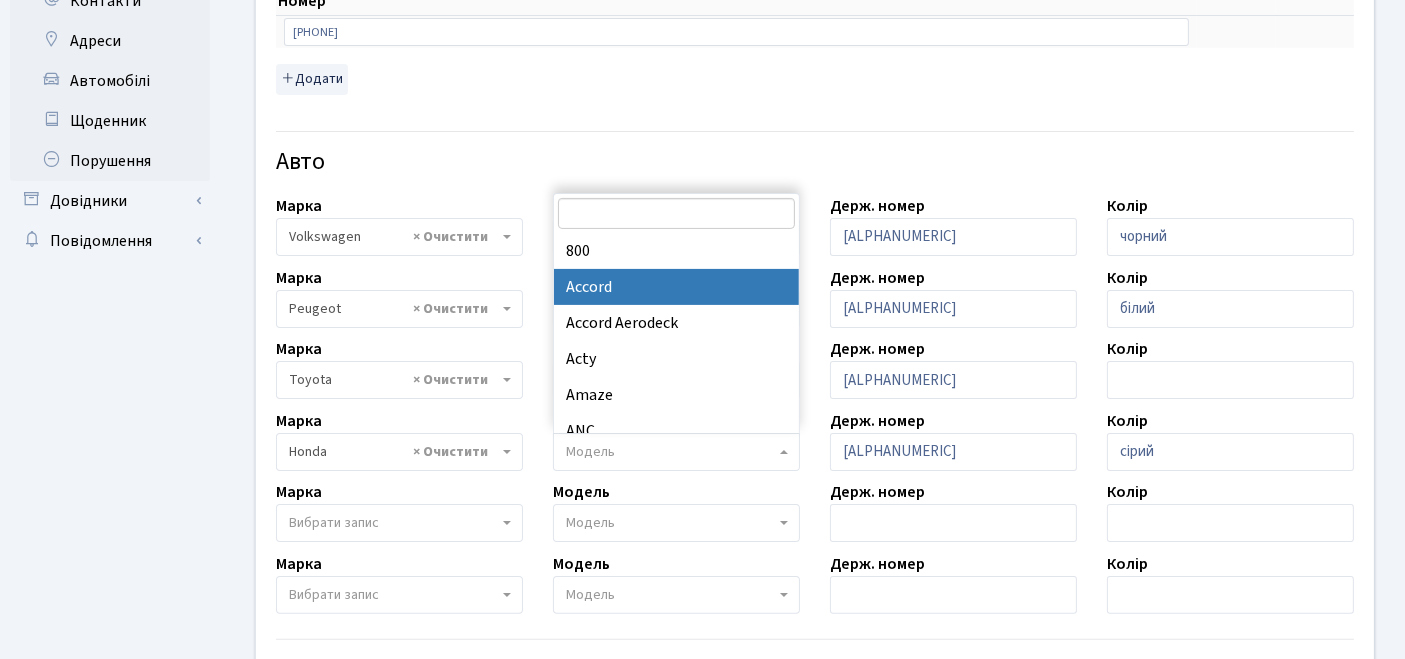 select on "885" 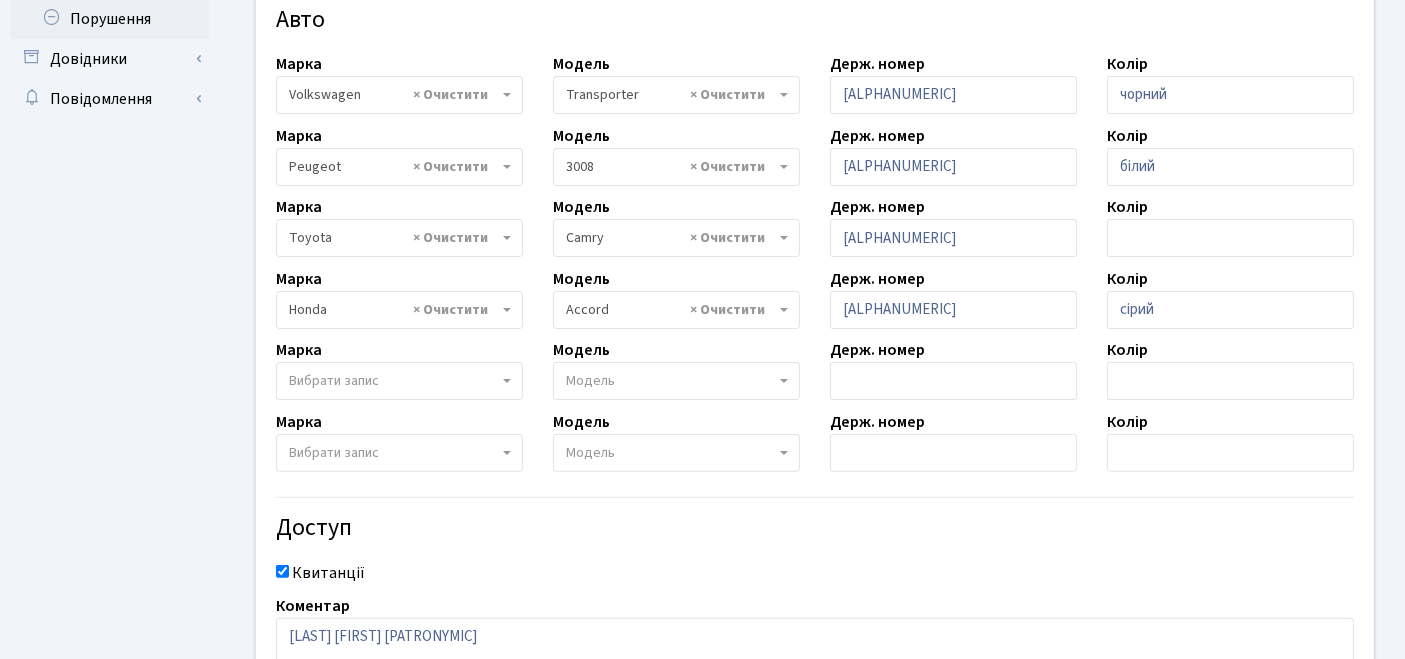 scroll, scrollTop: 756, scrollLeft: 0, axis: vertical 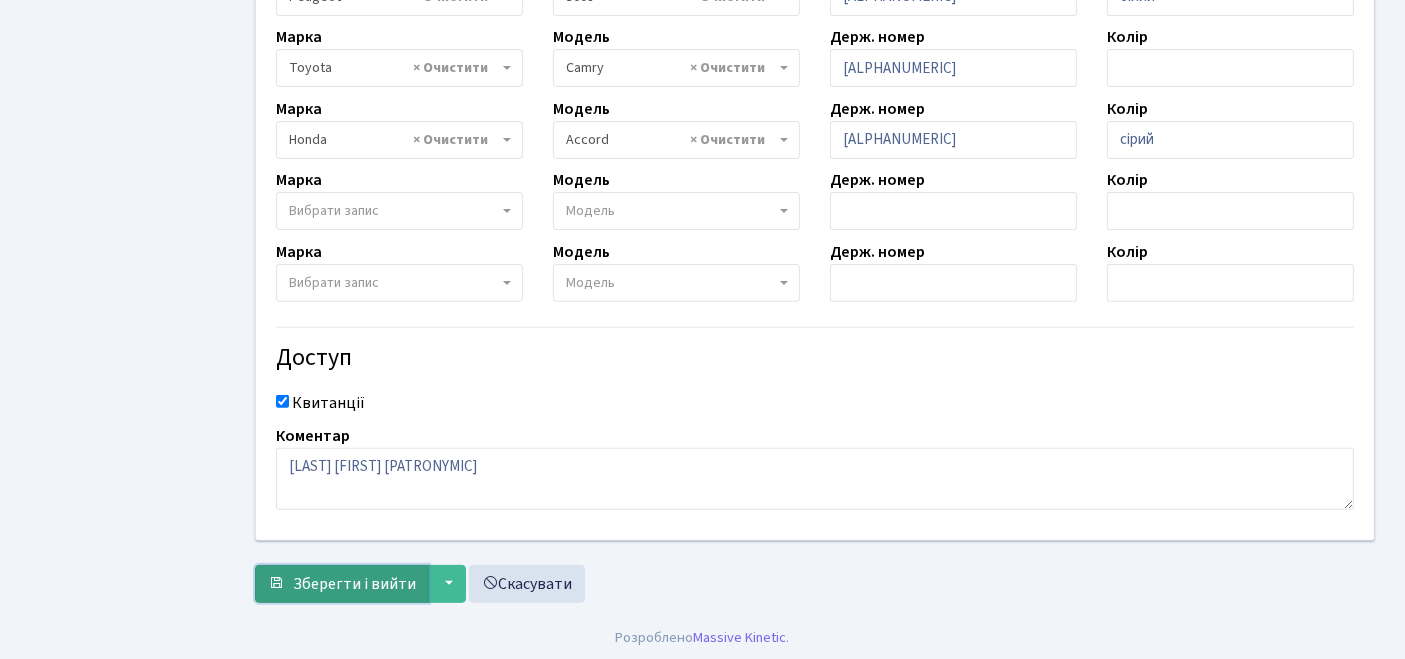 click on "Зберегти і вийти" at bounding box center [354, 584] 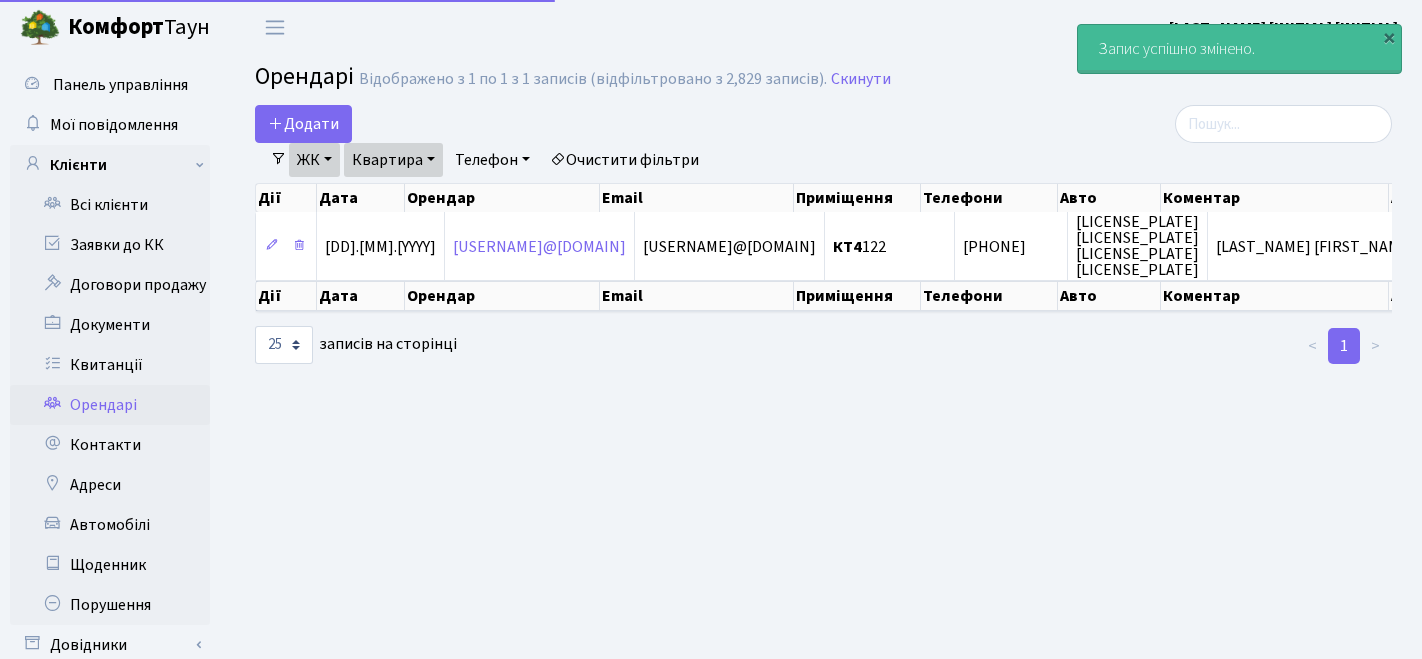 select on "25" 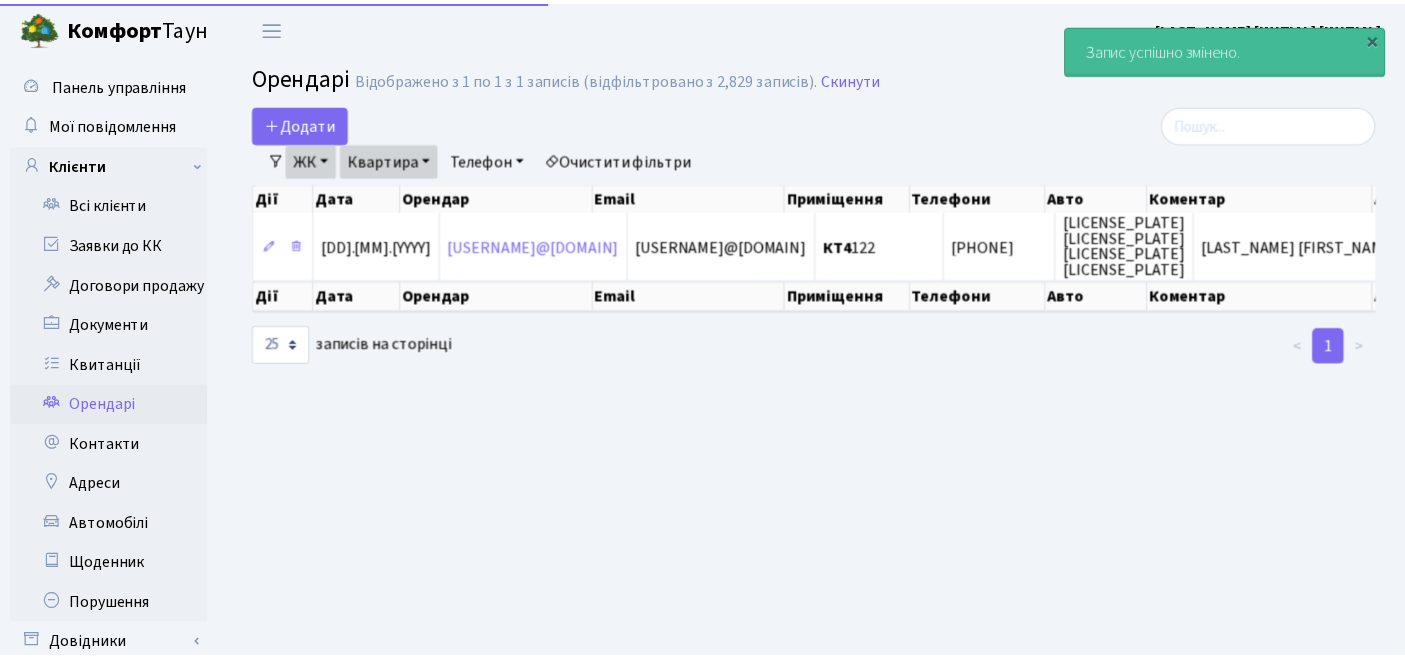 scroll, scrollTop: 0, scrollLeft: 0, axis: both 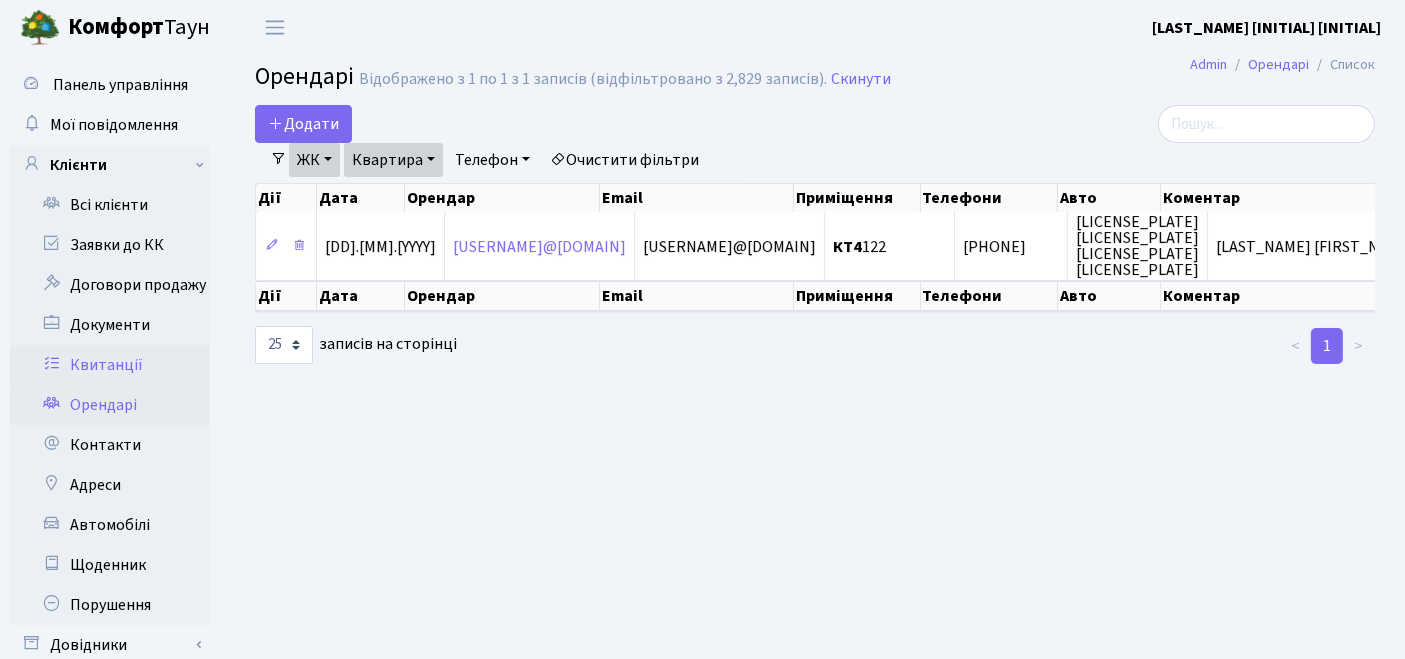 click on "Квитанції" at bounding box center (110, 365) 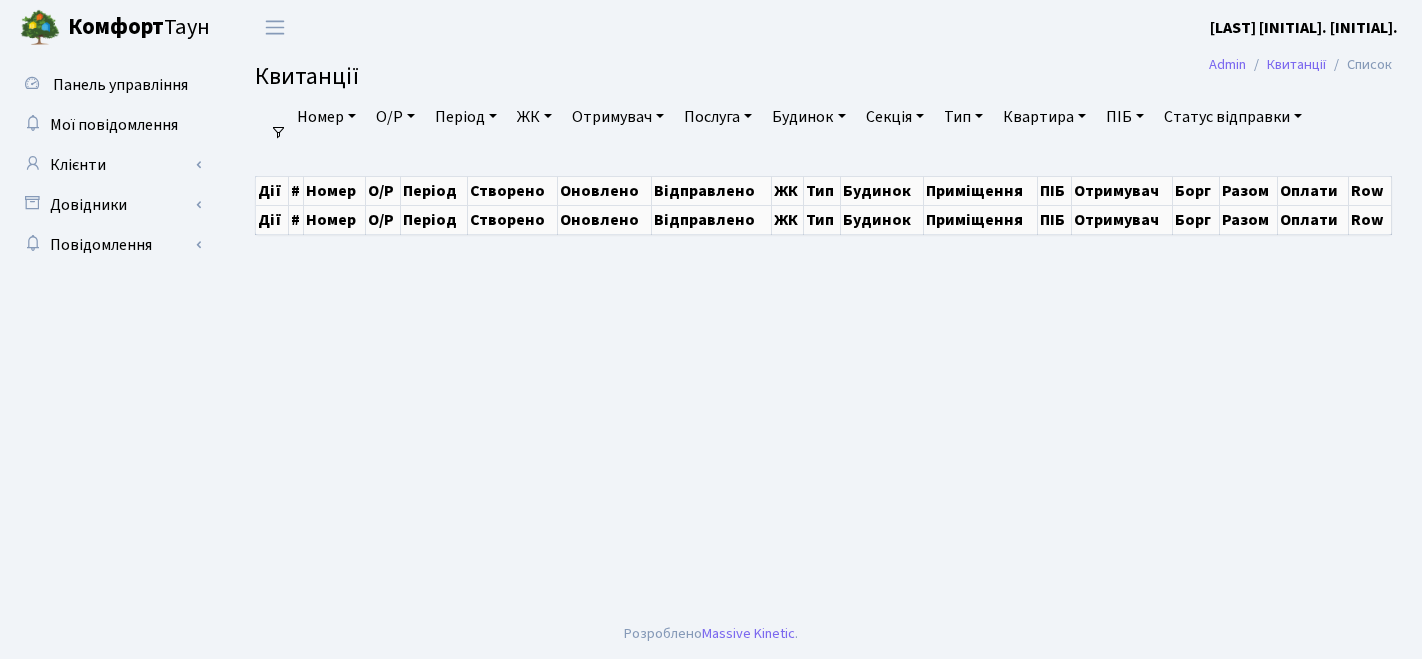 scroll, scrollTop: 0, scrollLeft: 0, axis: both 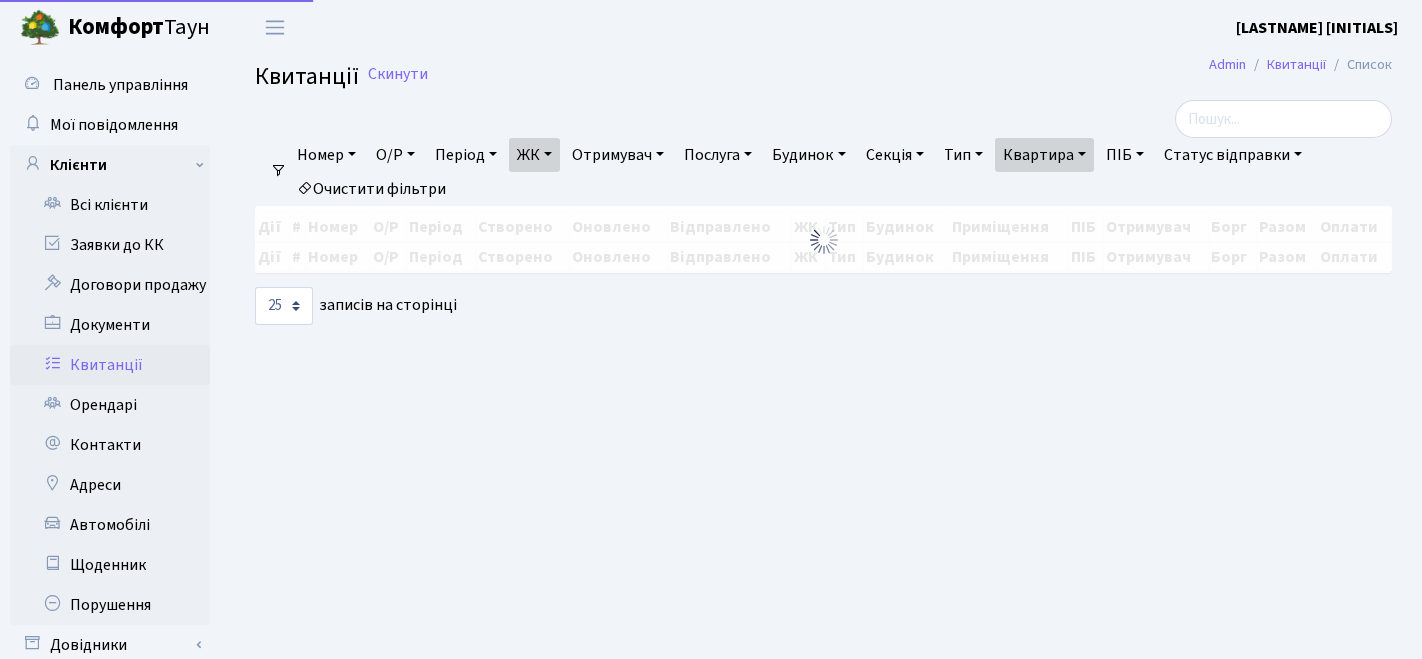 select on "25" 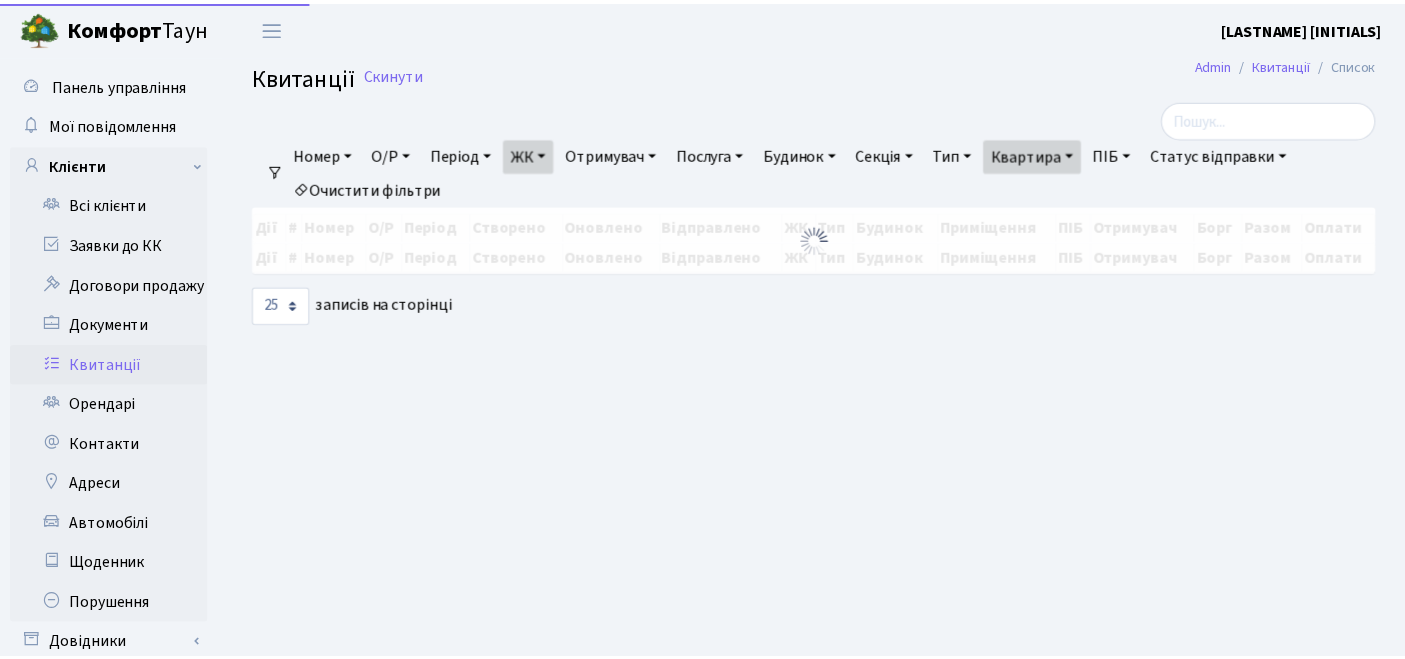 scroll, scrollTop: 0, scrollLeft: 0, axis: both 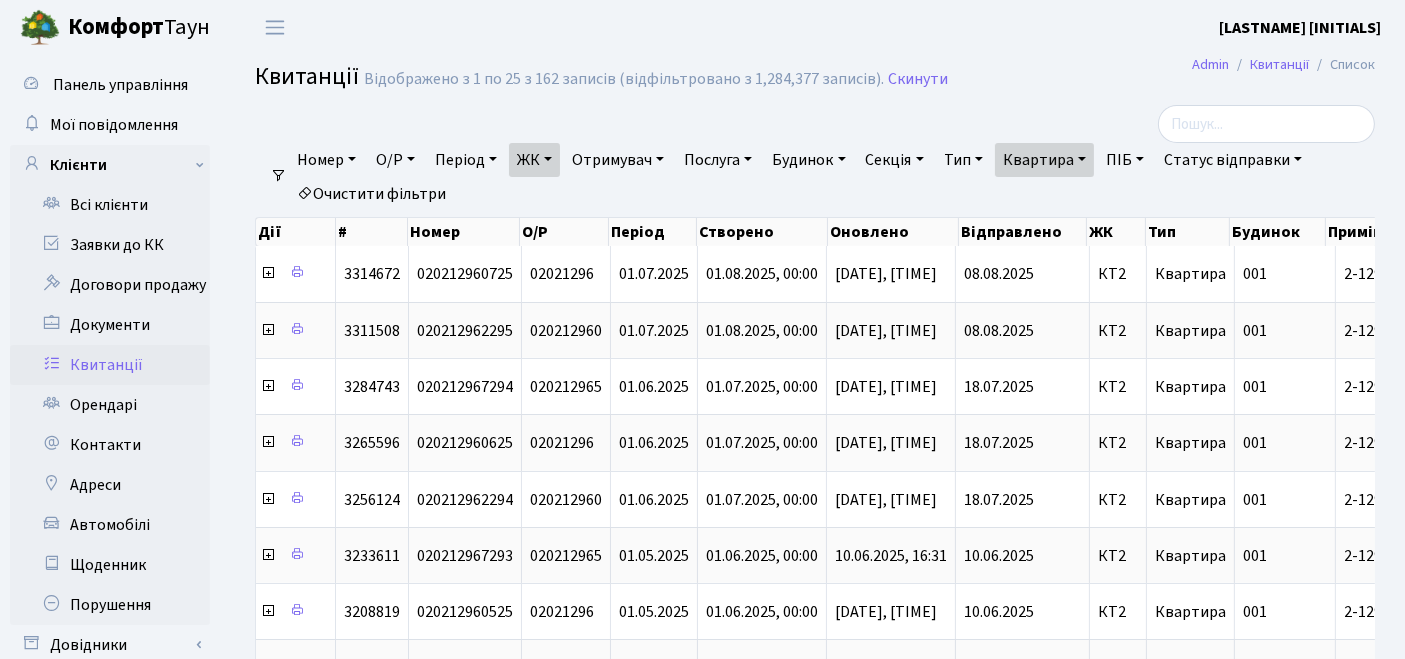 click on "ЖК" at bounding box center (534, 160) 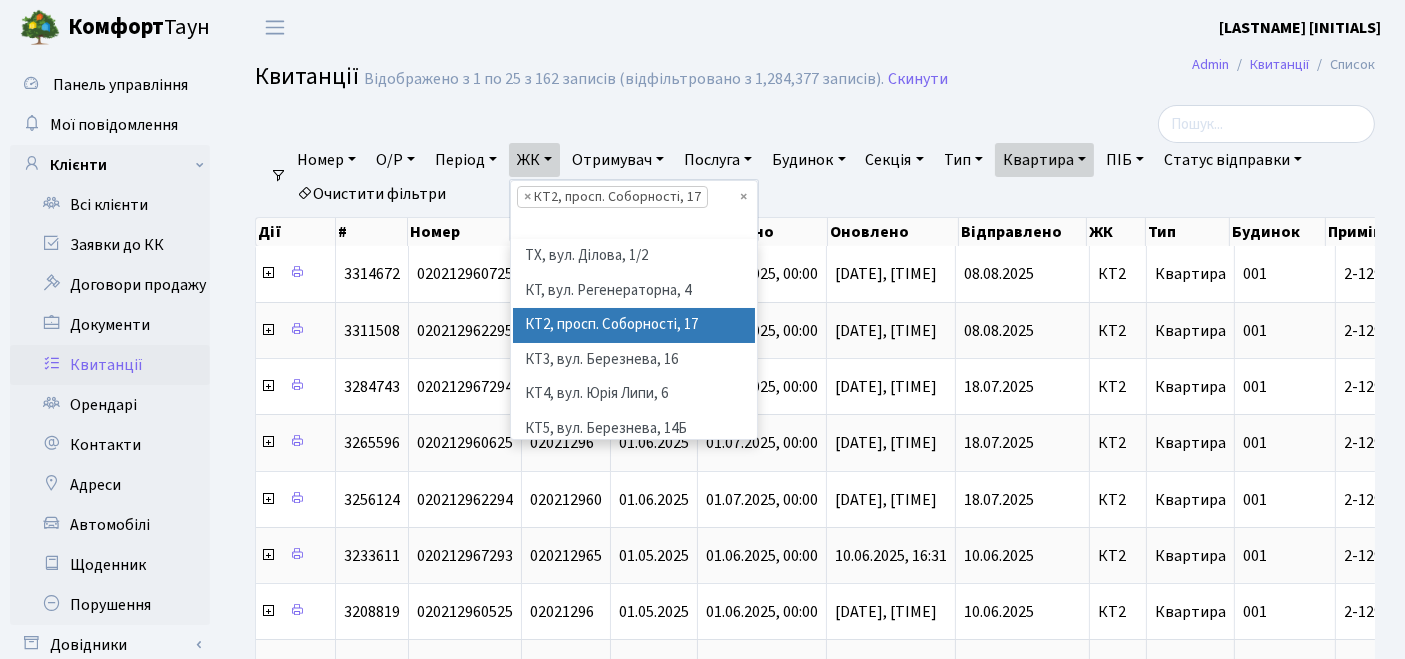 click on "Квартира" at bounding box center (1044, 160) 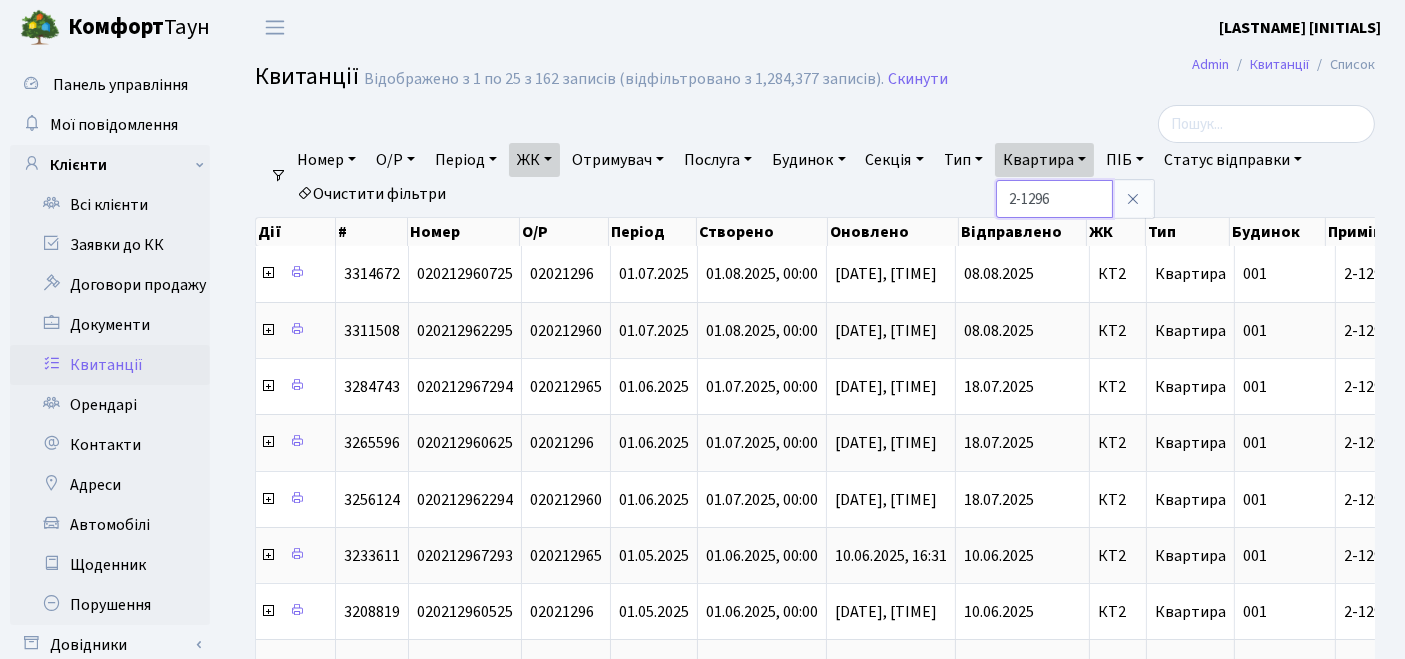 click on "2-1296" at bounding box center [1054, 199] 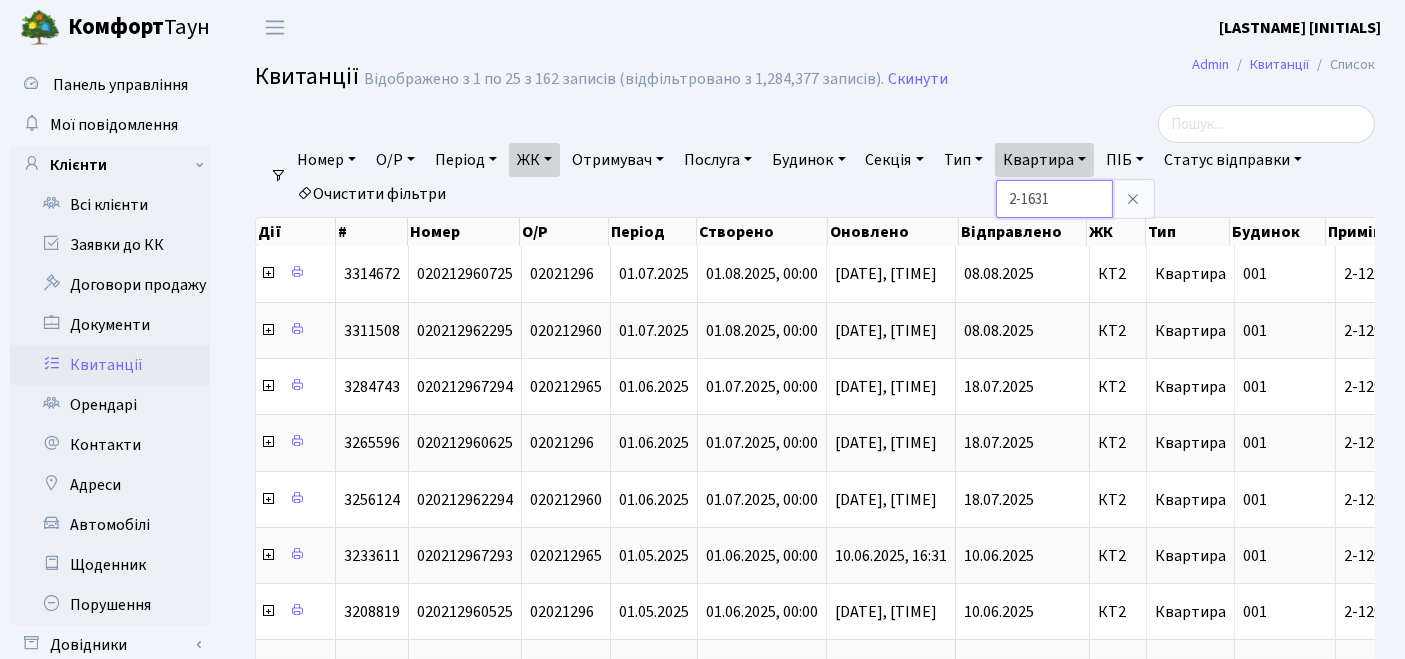 type on "2-1631" 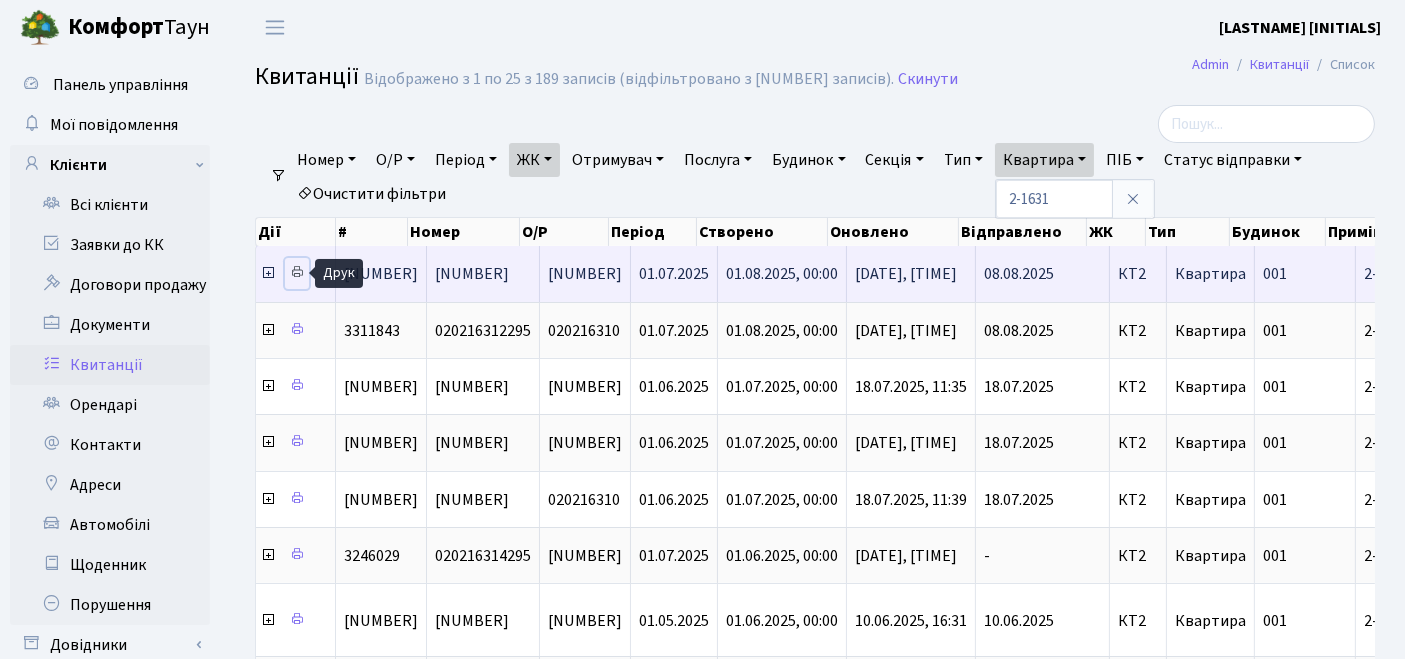 click at bounding box center (297, 272) 